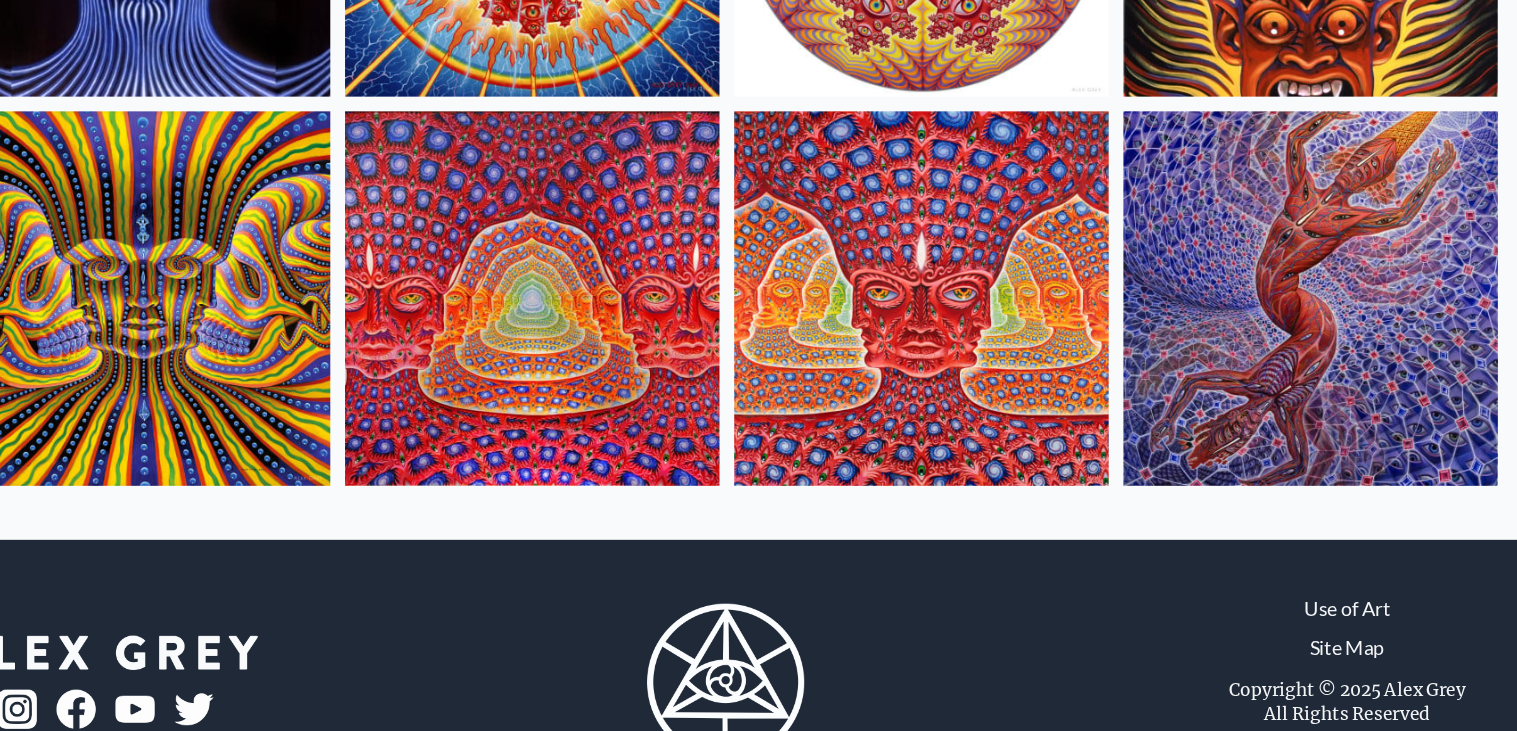 scroll, scrollTop: 1022, scrollLeft: 0, axis: vertical 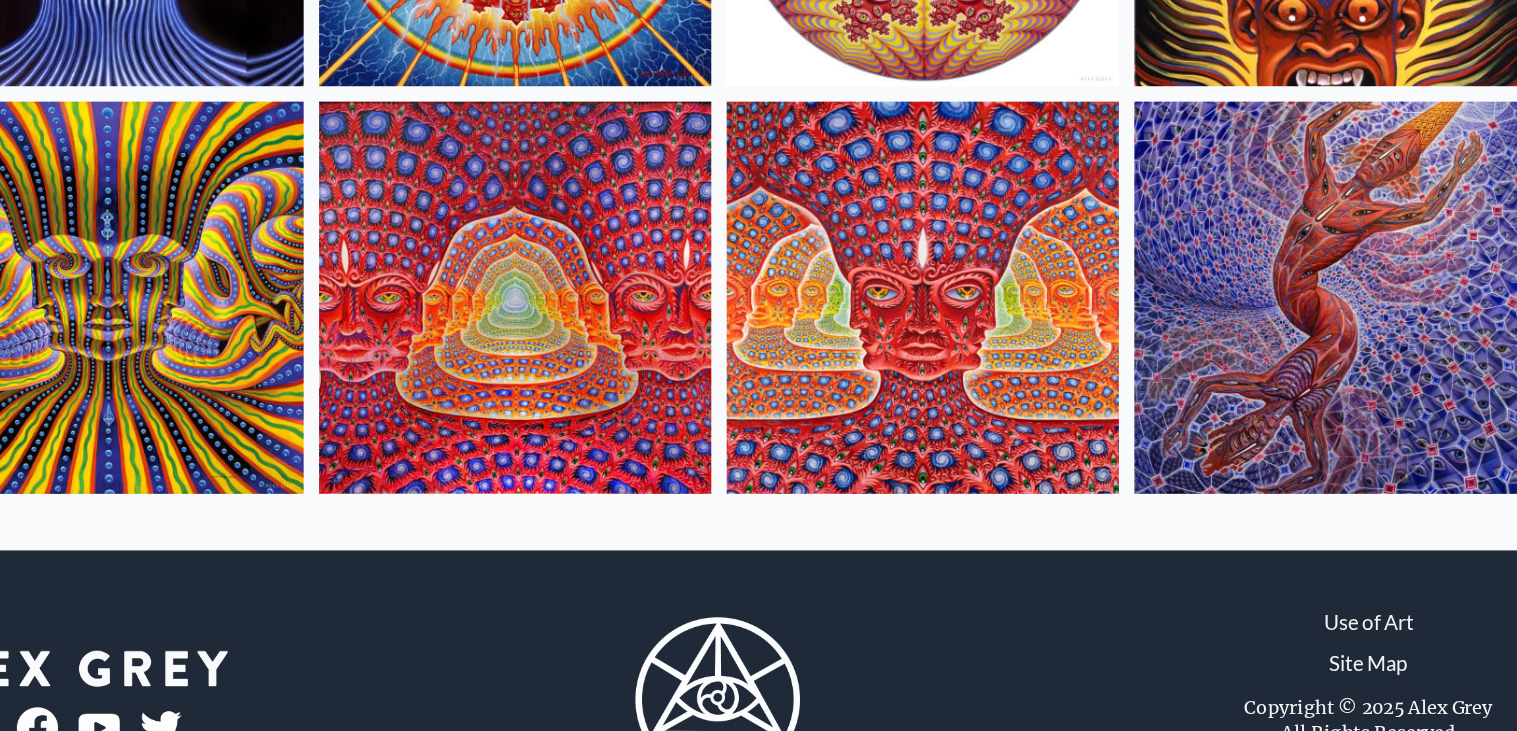click at bounding box center [917, 304] 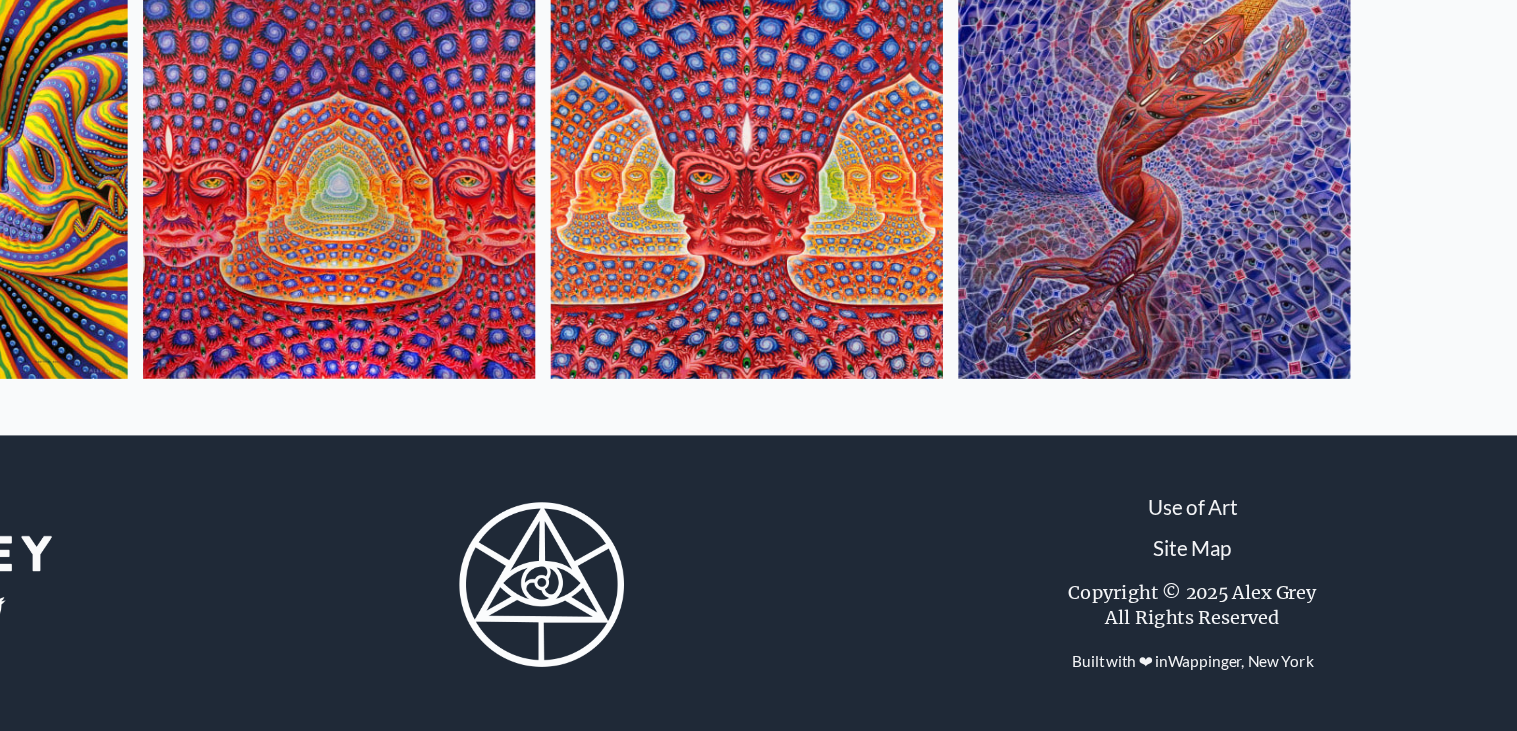 scroll, scrollTop: 1022, scrollLeft: 0, axis: vertical 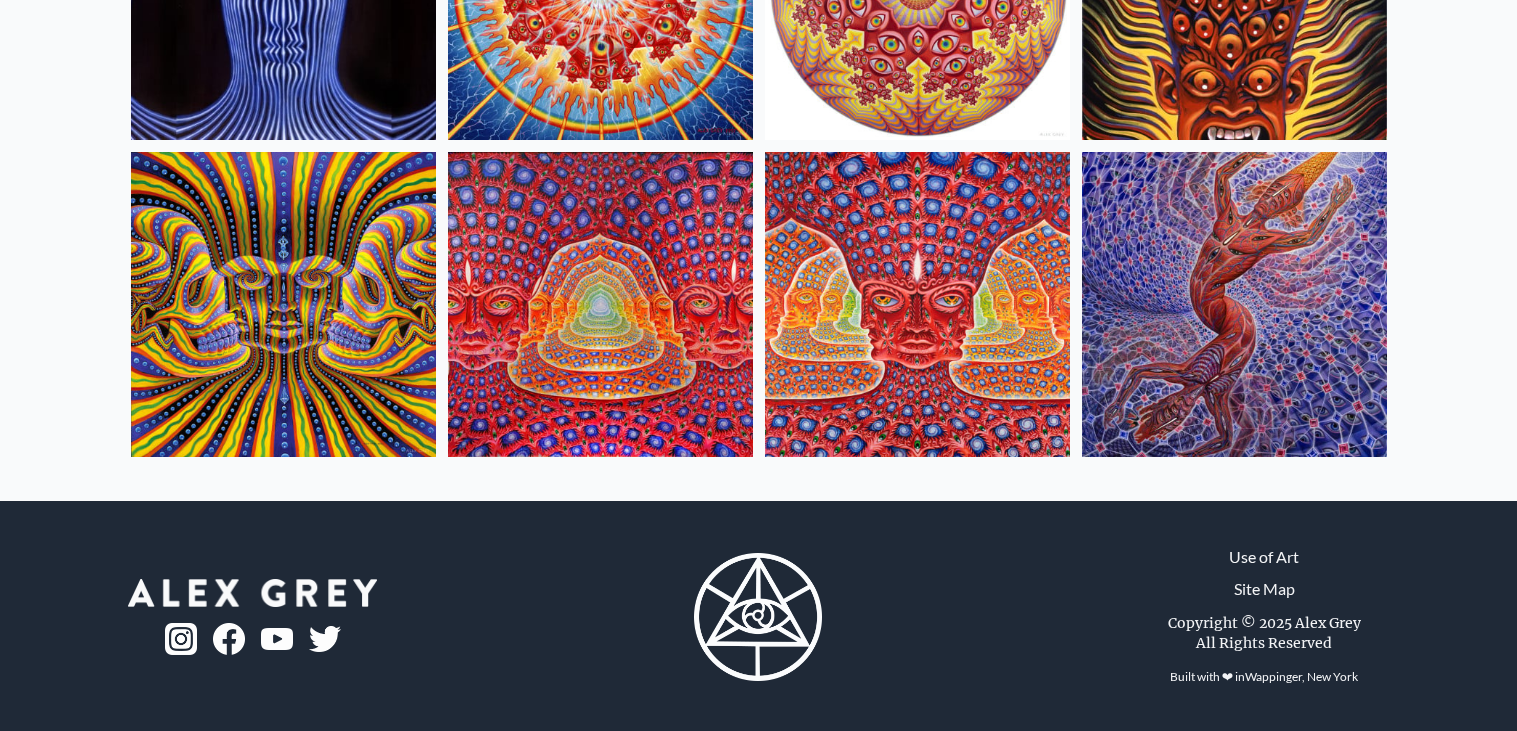 click at bounding box center (917, 304) 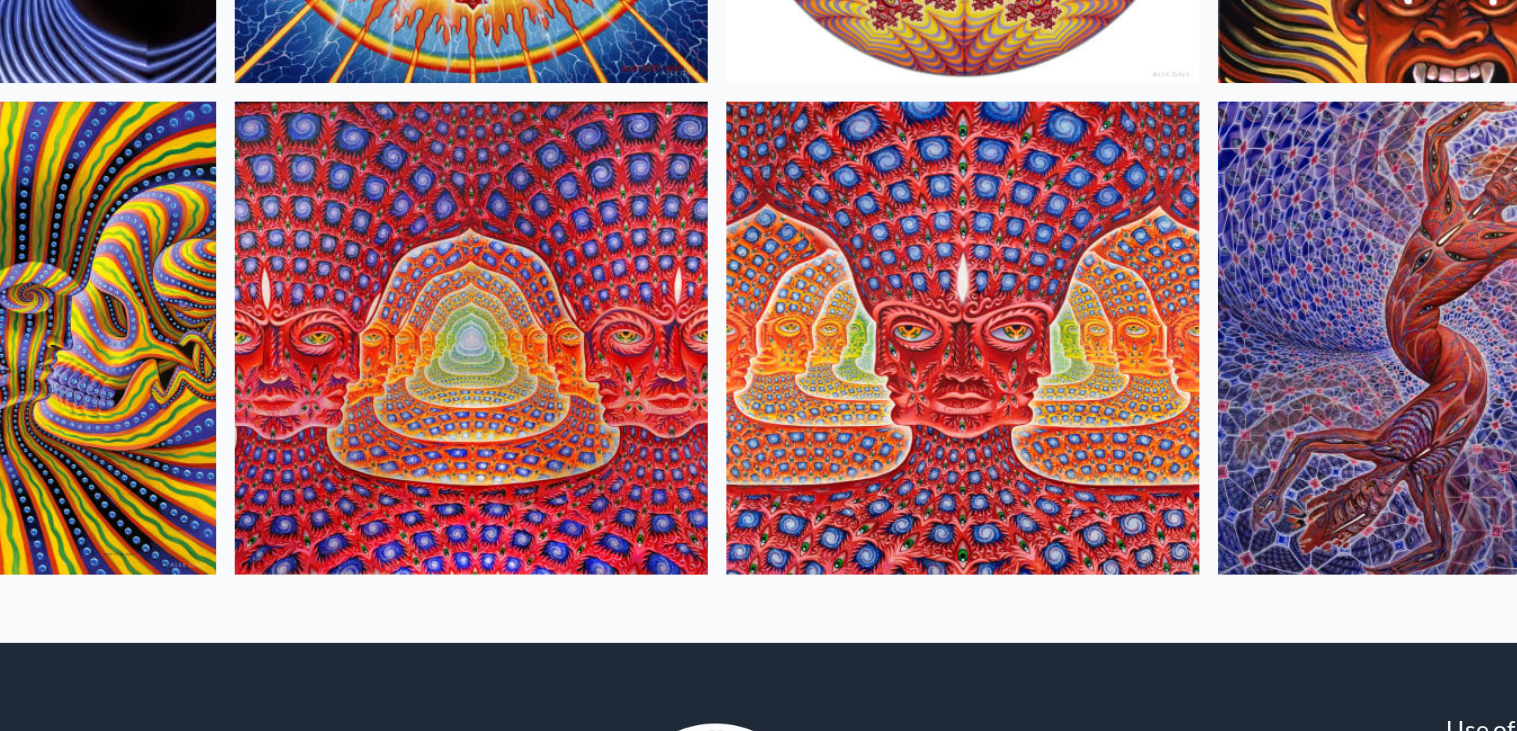 scroll, scrollTop: 1022, scrollLeft: 0, axis: vertical 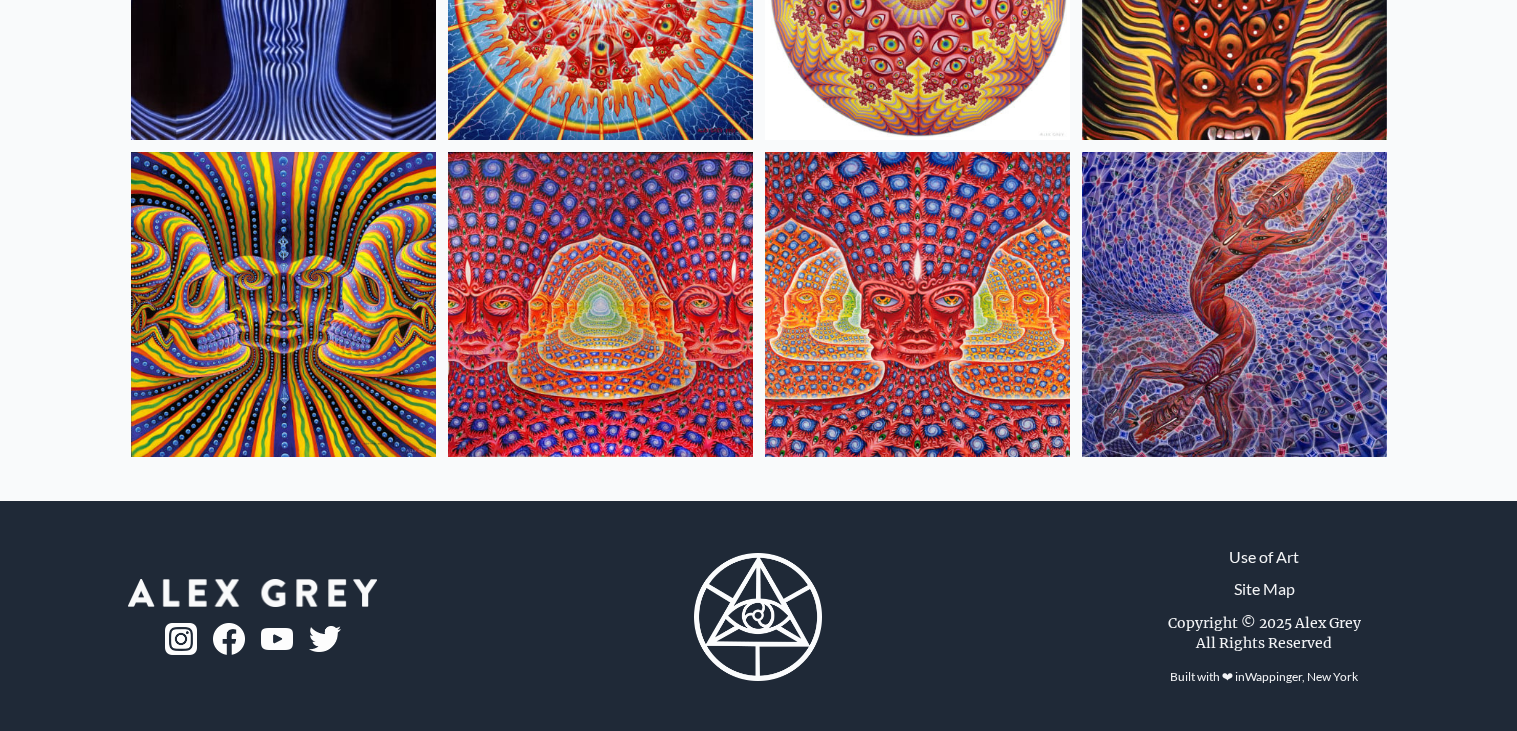 click at bounding box center (600, 304) 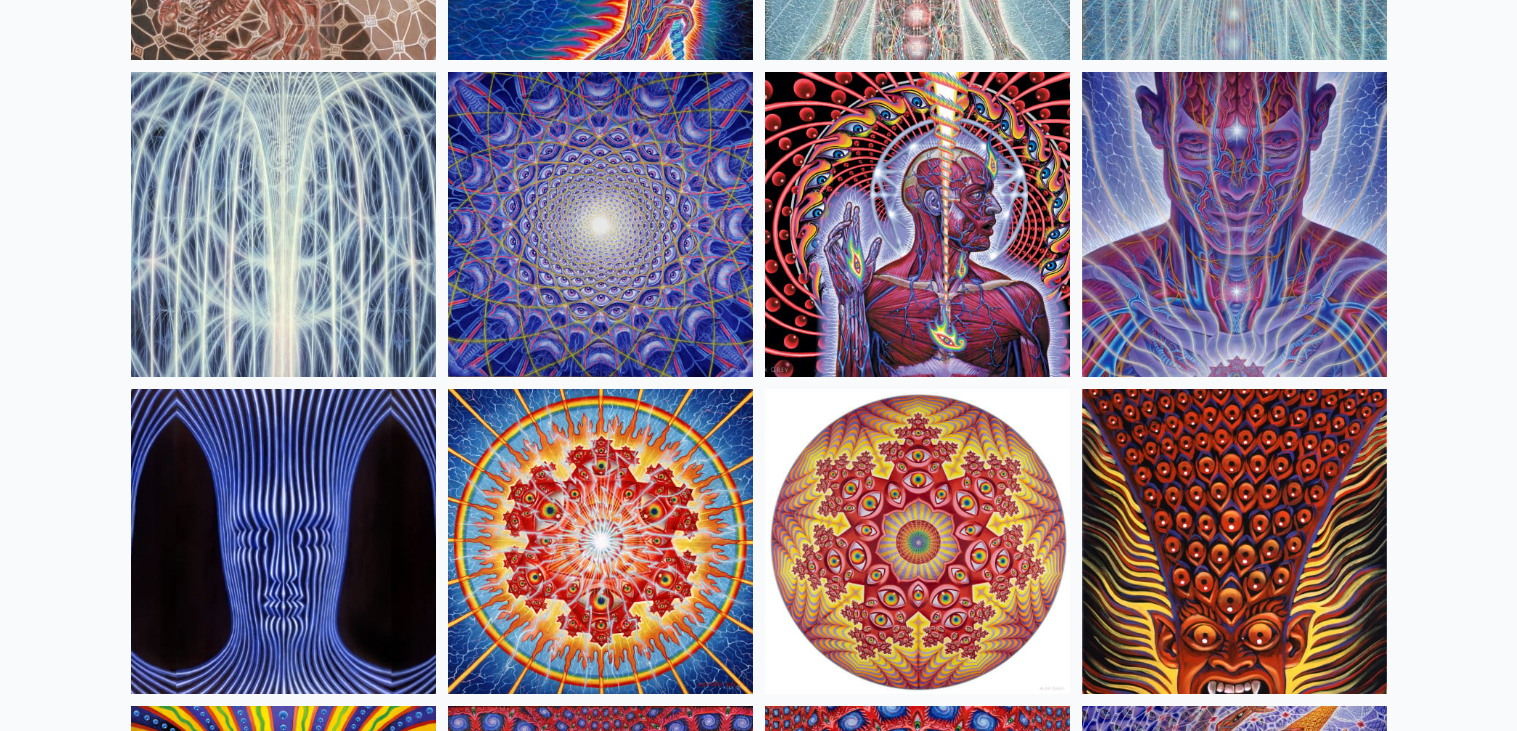 scroll, scrollTop: 465, scrollLeft: 0, axis: vertical 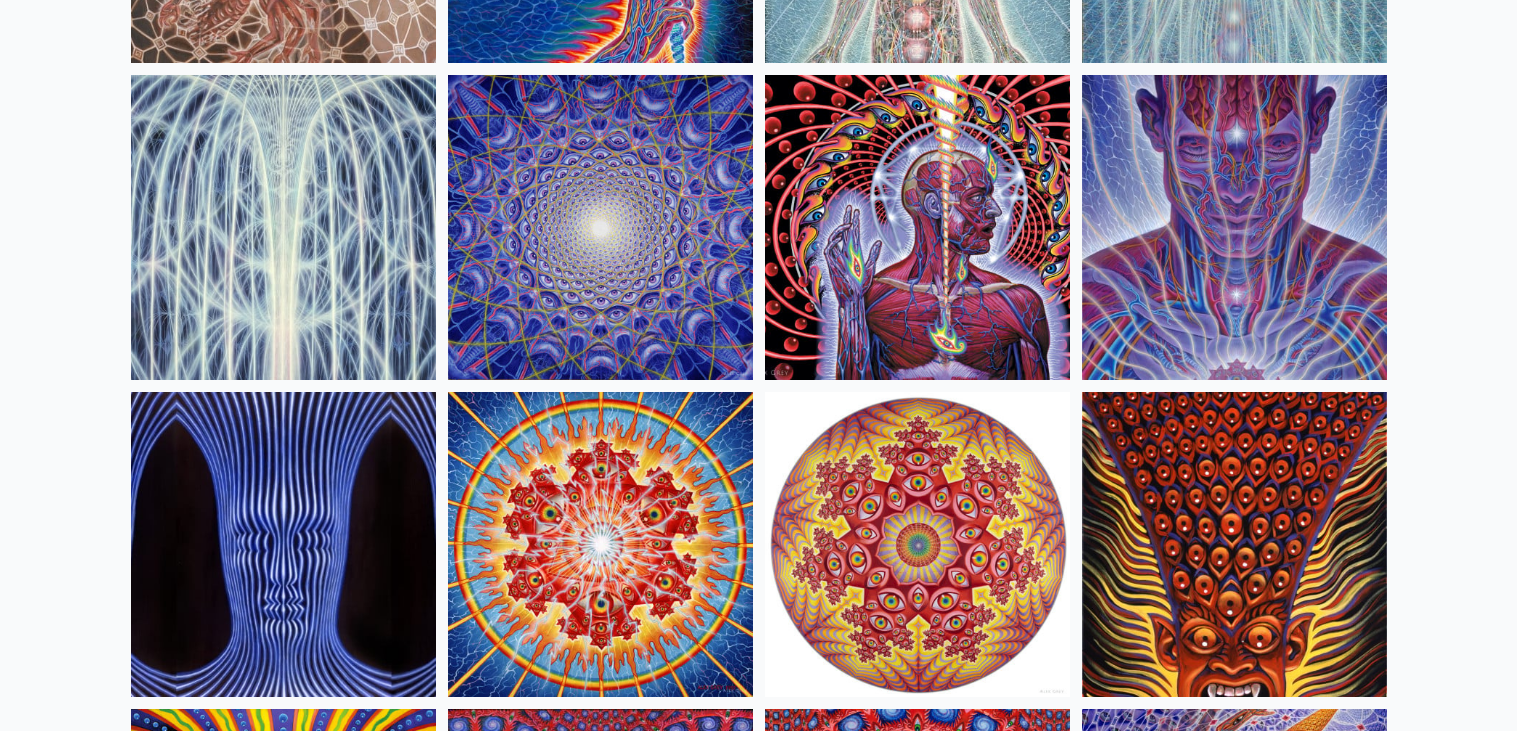 click at bounding box center [917, 227] 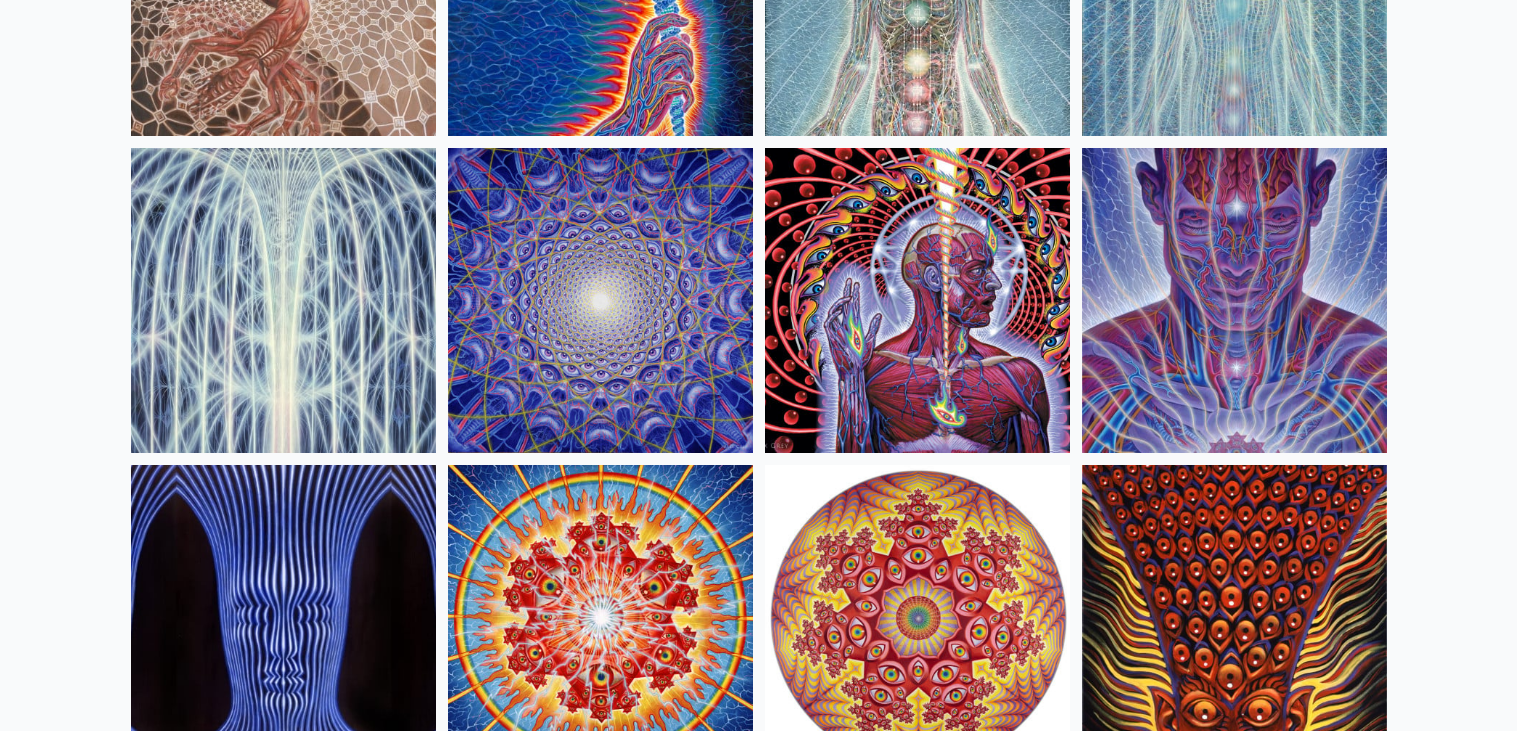scroll, scrollTop: 386, scrollLeft: 0, axis: vertical 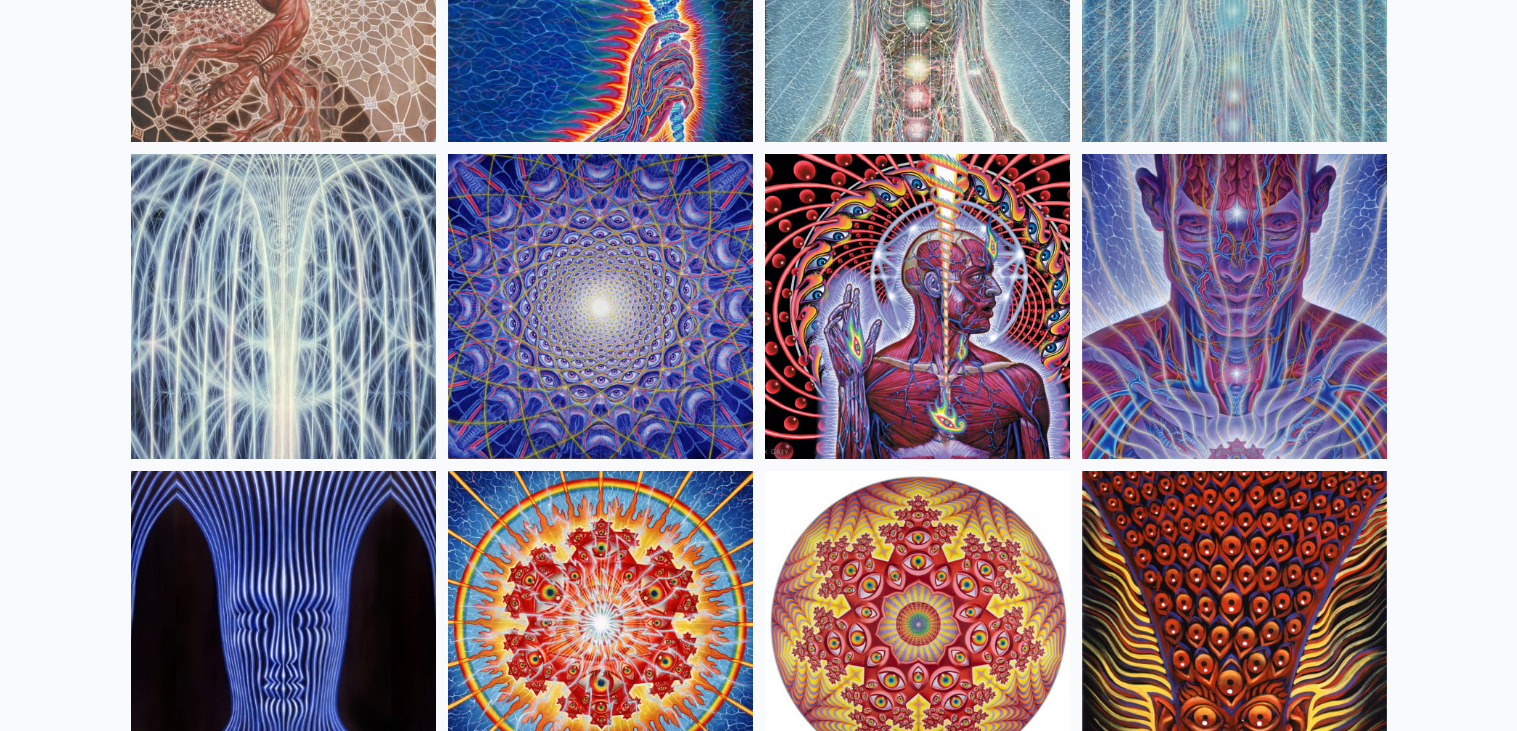 click at bounding box center [1234, 306] 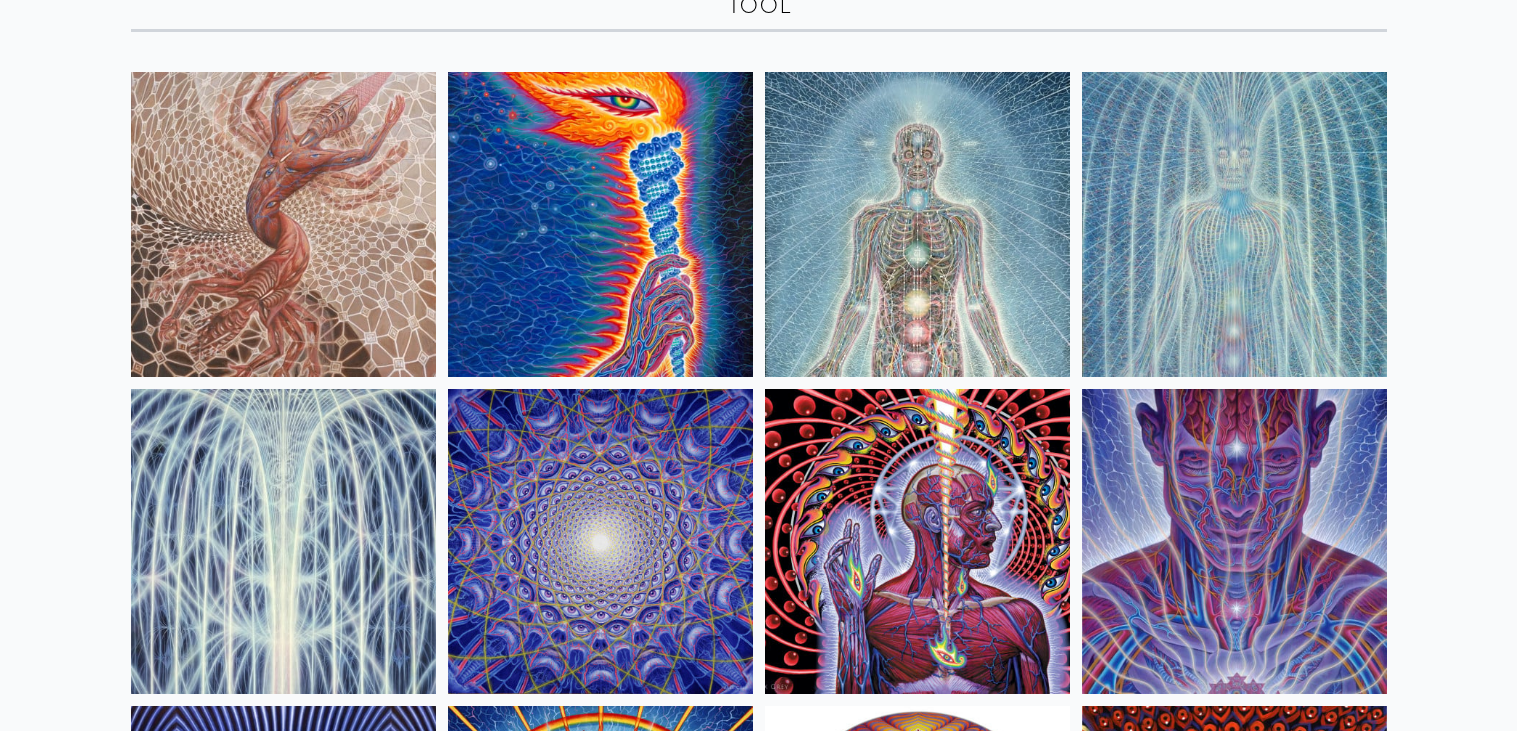 scroll, scrollTop: 146, scrollLeft: 0, axis: vertical 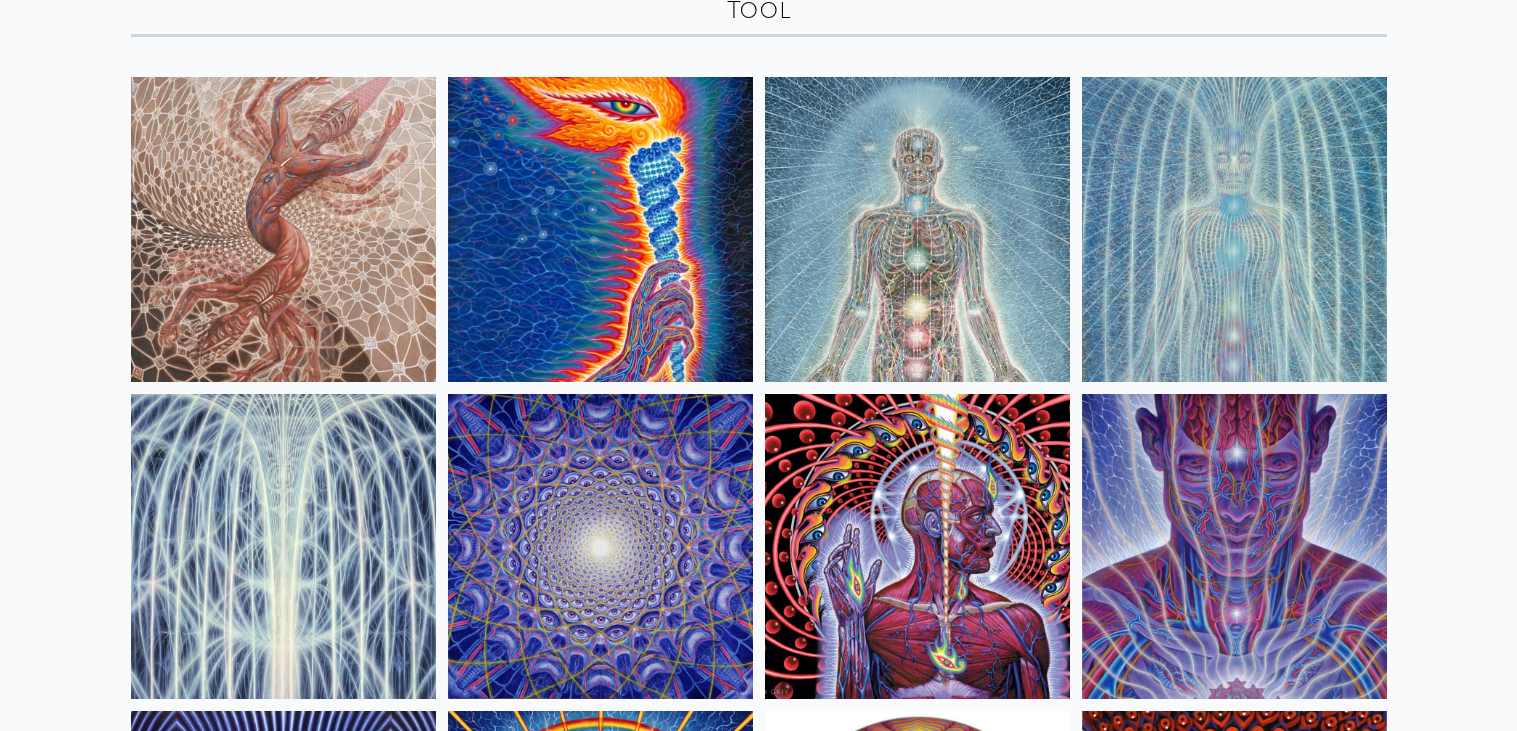 click at bounding box center (1234, 229) 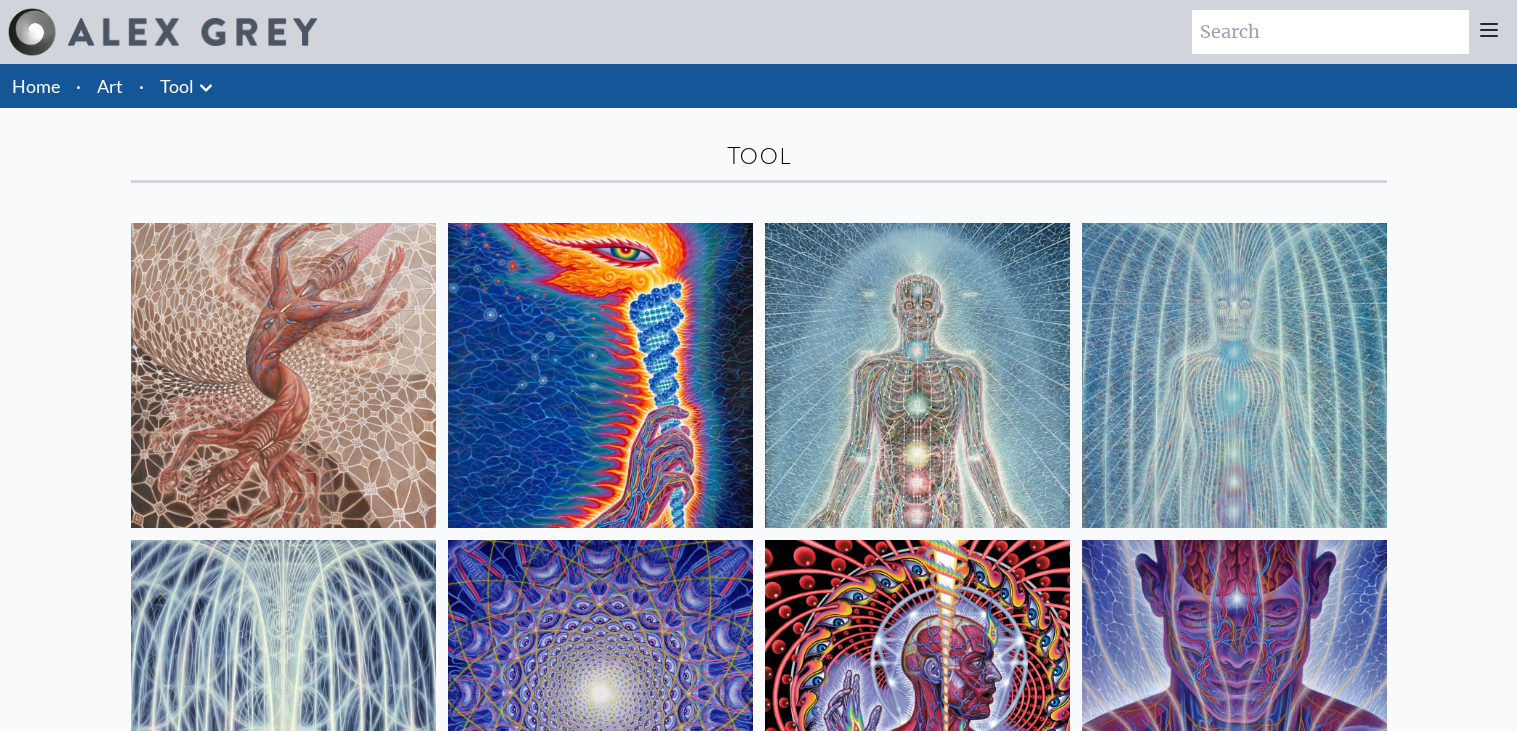 click at bounding box center [283, 375] 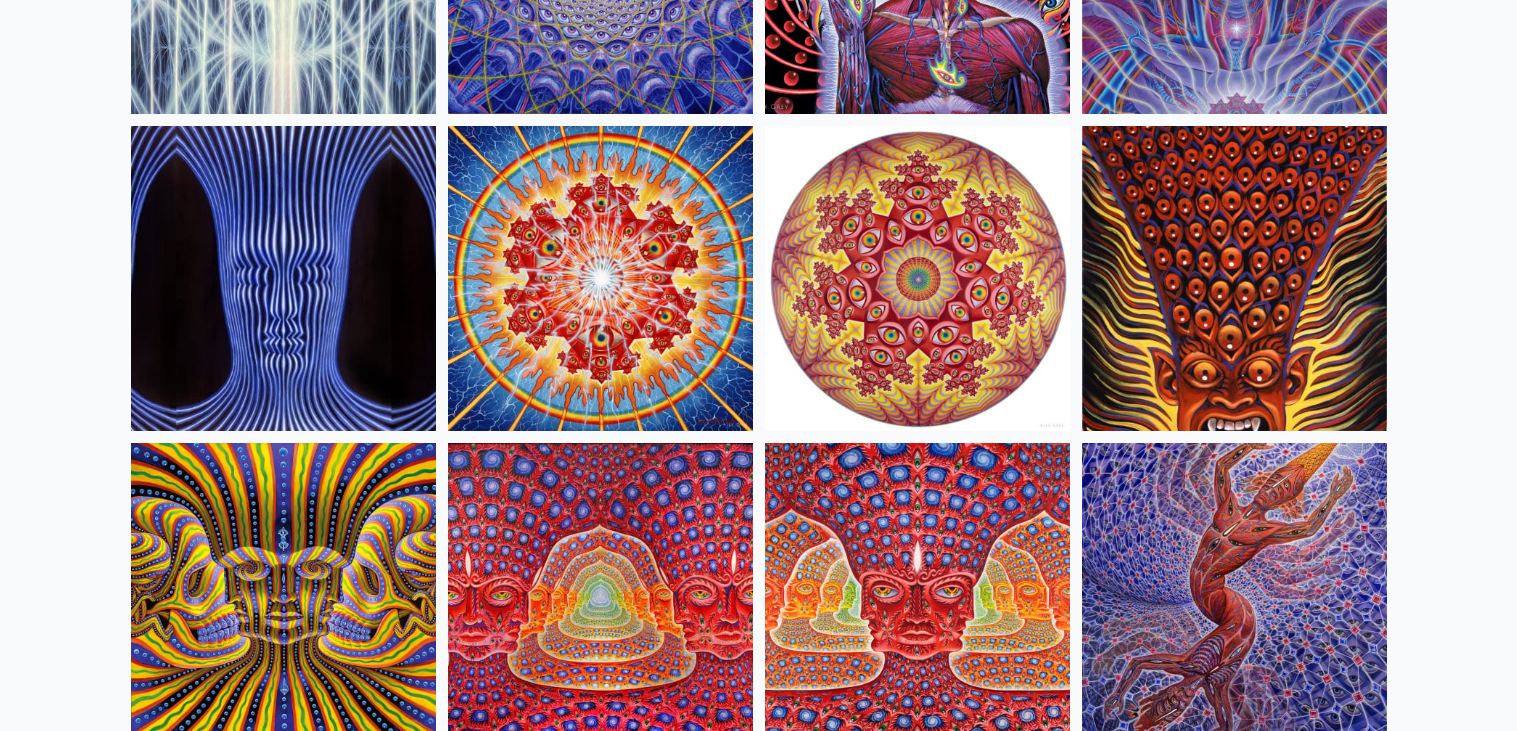 scroll, scrollTop: 729, scrollLeft: 0, axis: vertical 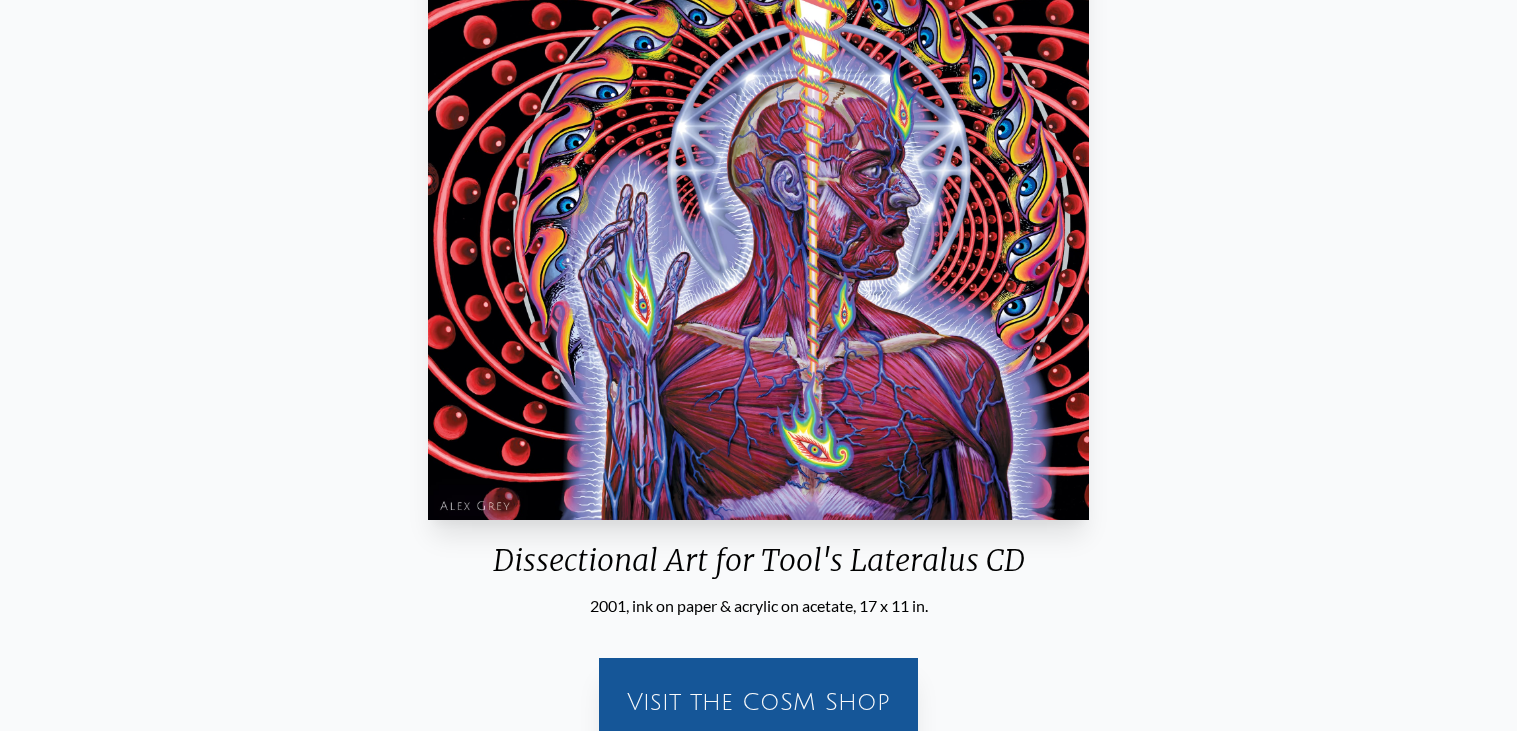 click at bounding box center (758, 227) 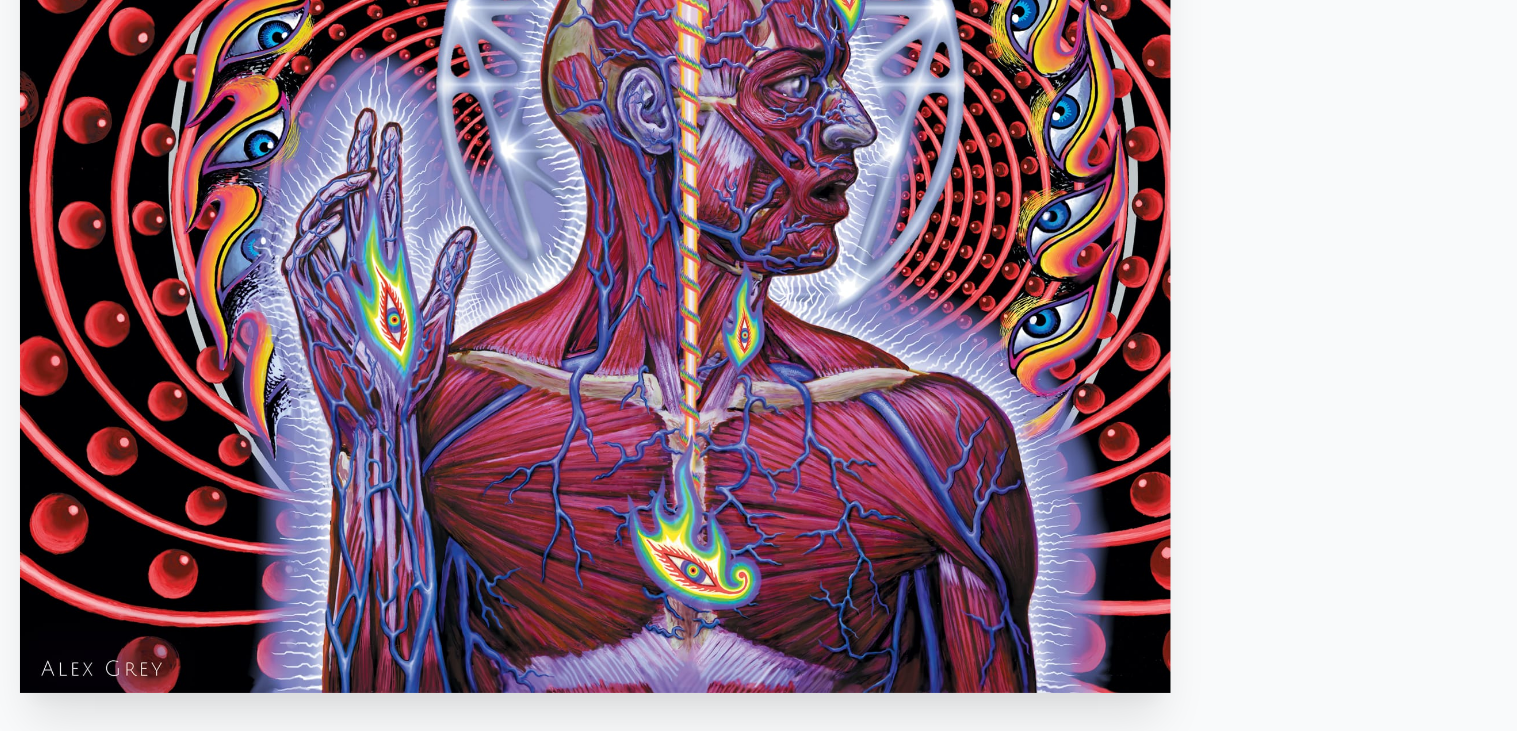 scroll, scrollTop: 158, scrollLeft: 0, axis: vertical 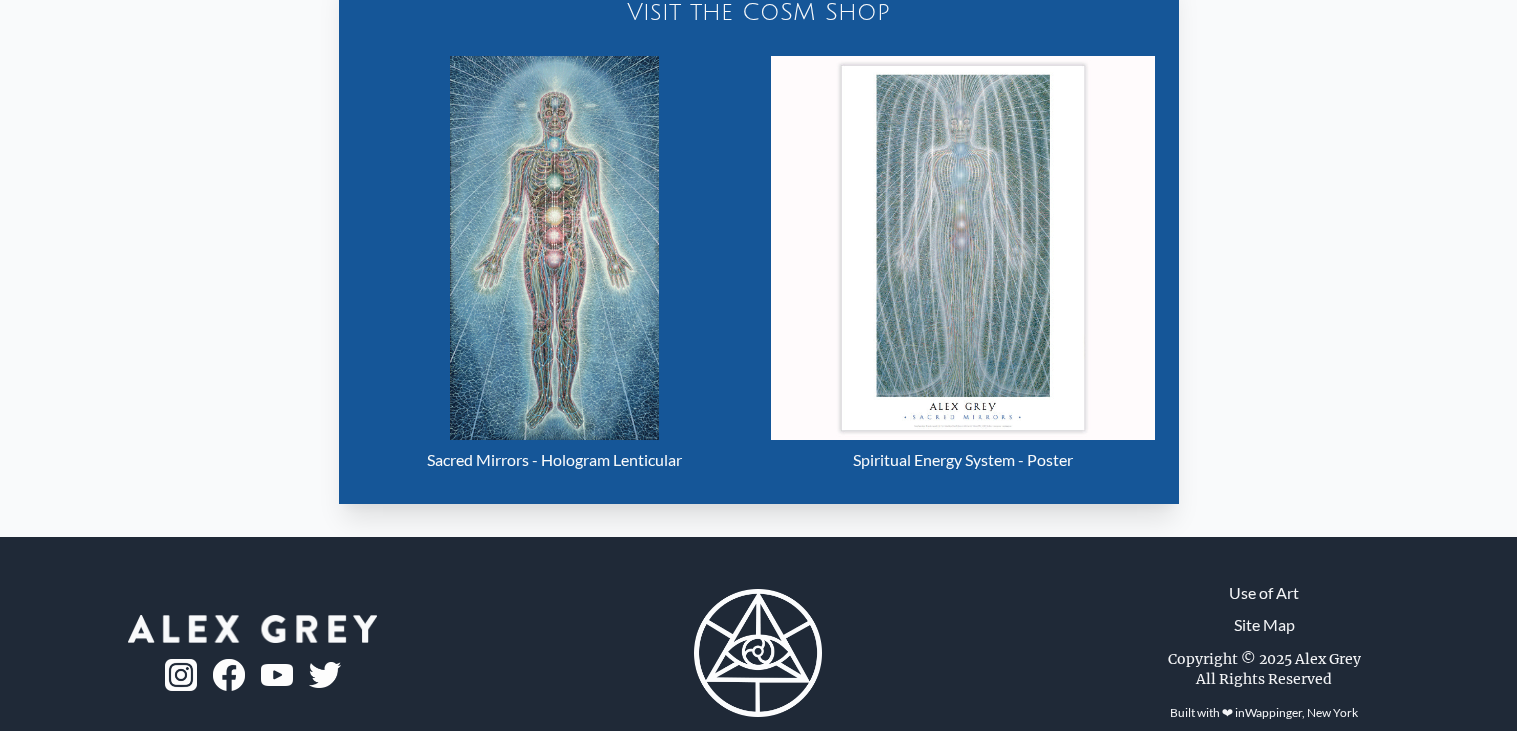 click at bounding box center (555, 248) 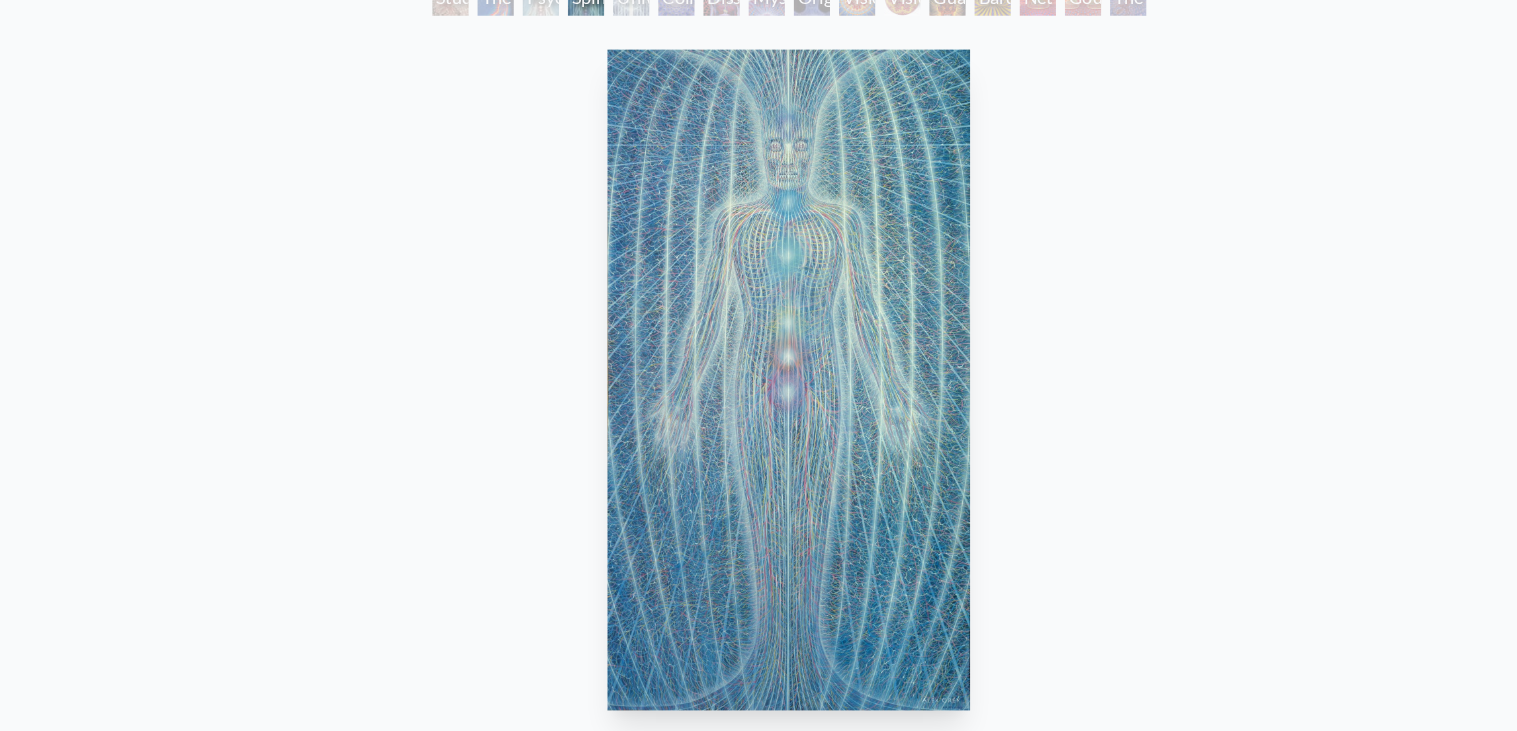 scroll, scrollTop: 61, scrollLeft: 0, axis: vertical 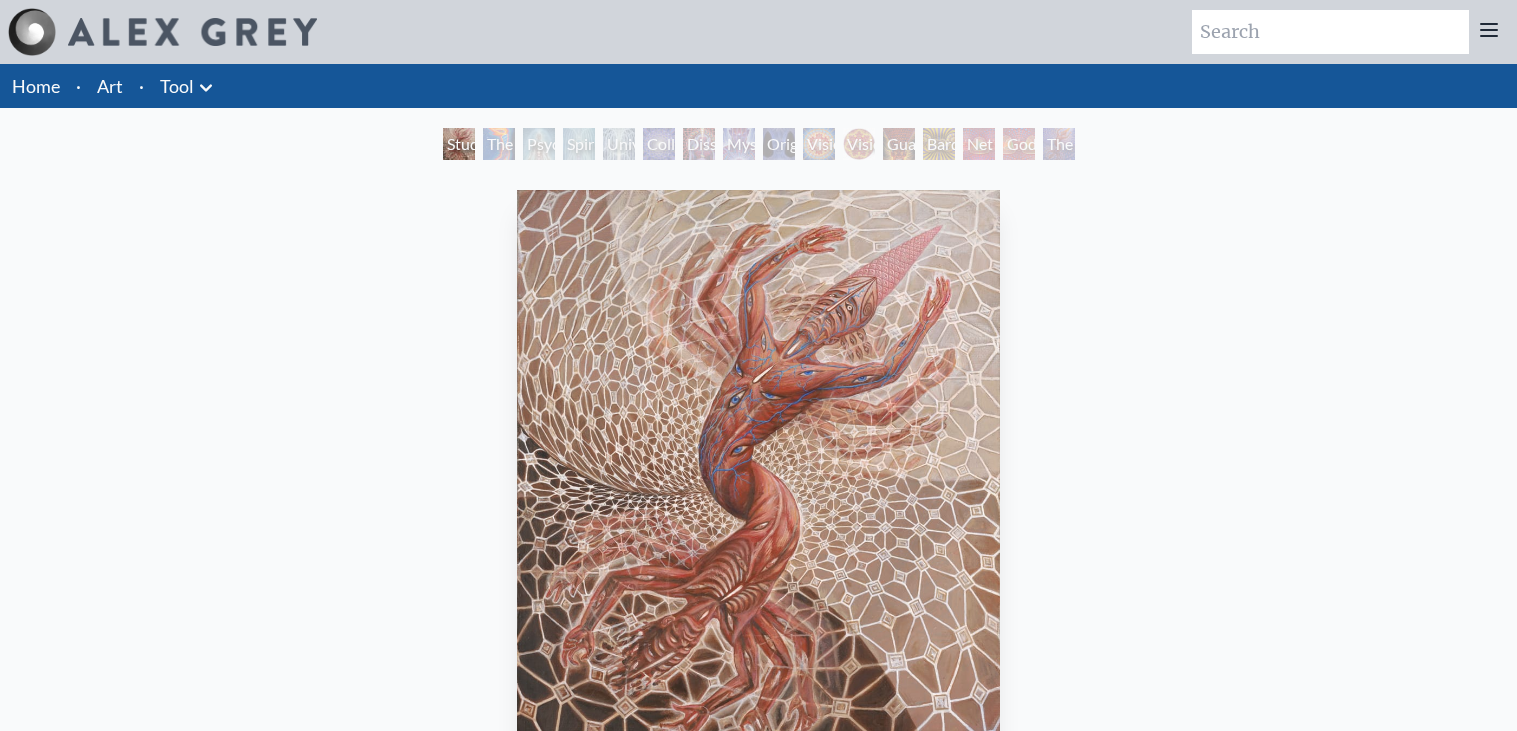 click on "Tool" at bounding box center [177, 86] 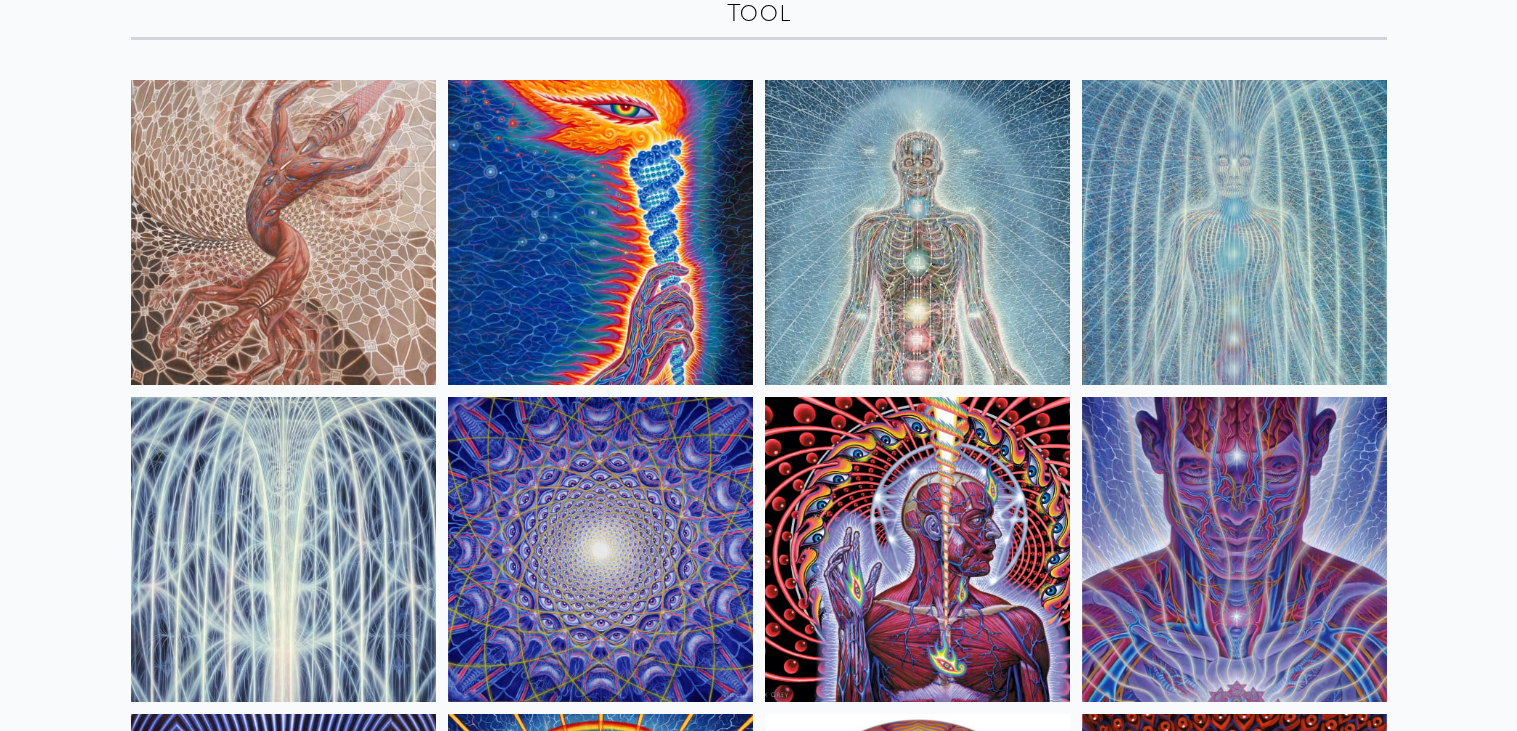scroll, scrollTop: 142, scrollLeft: 0, axis: vertical 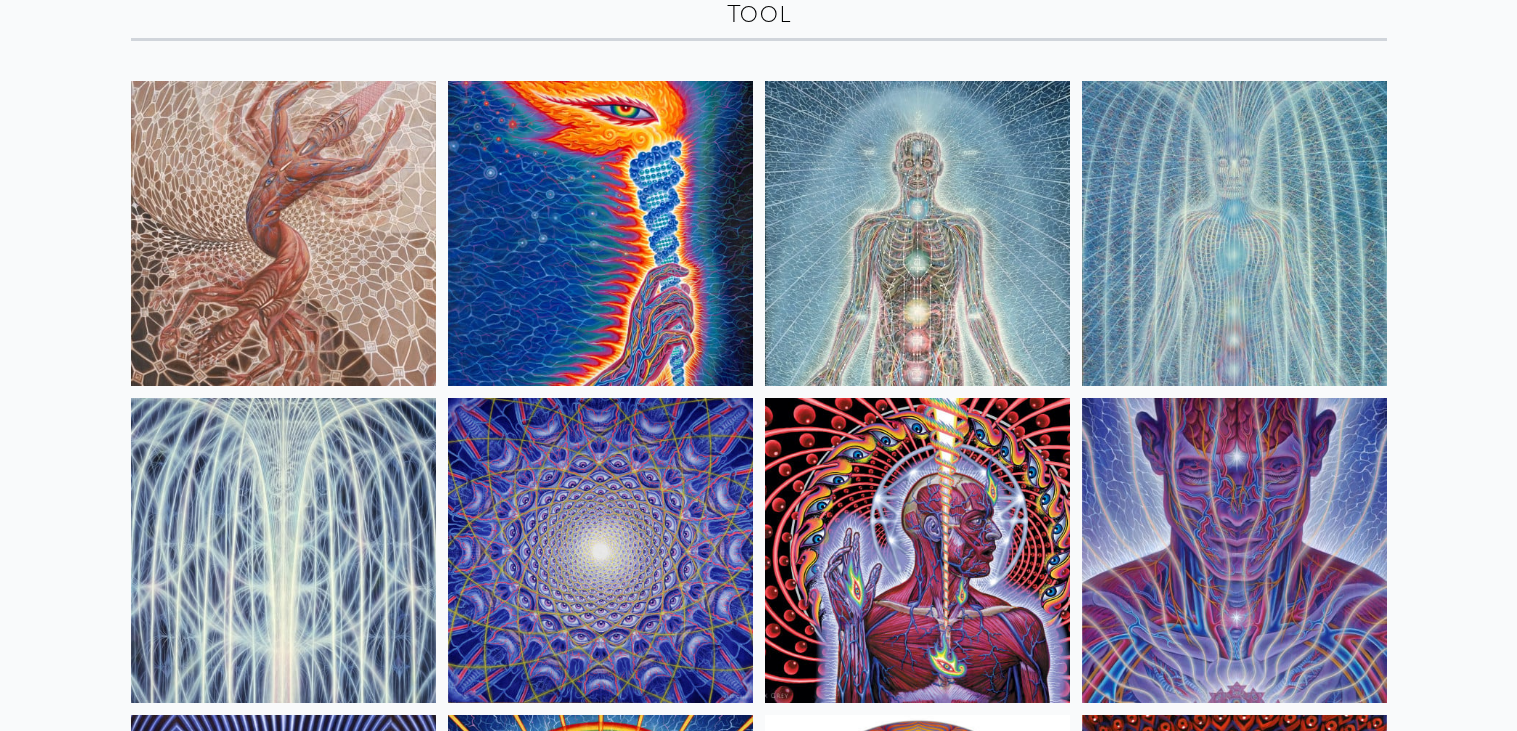click at bounding box center (917, 550) 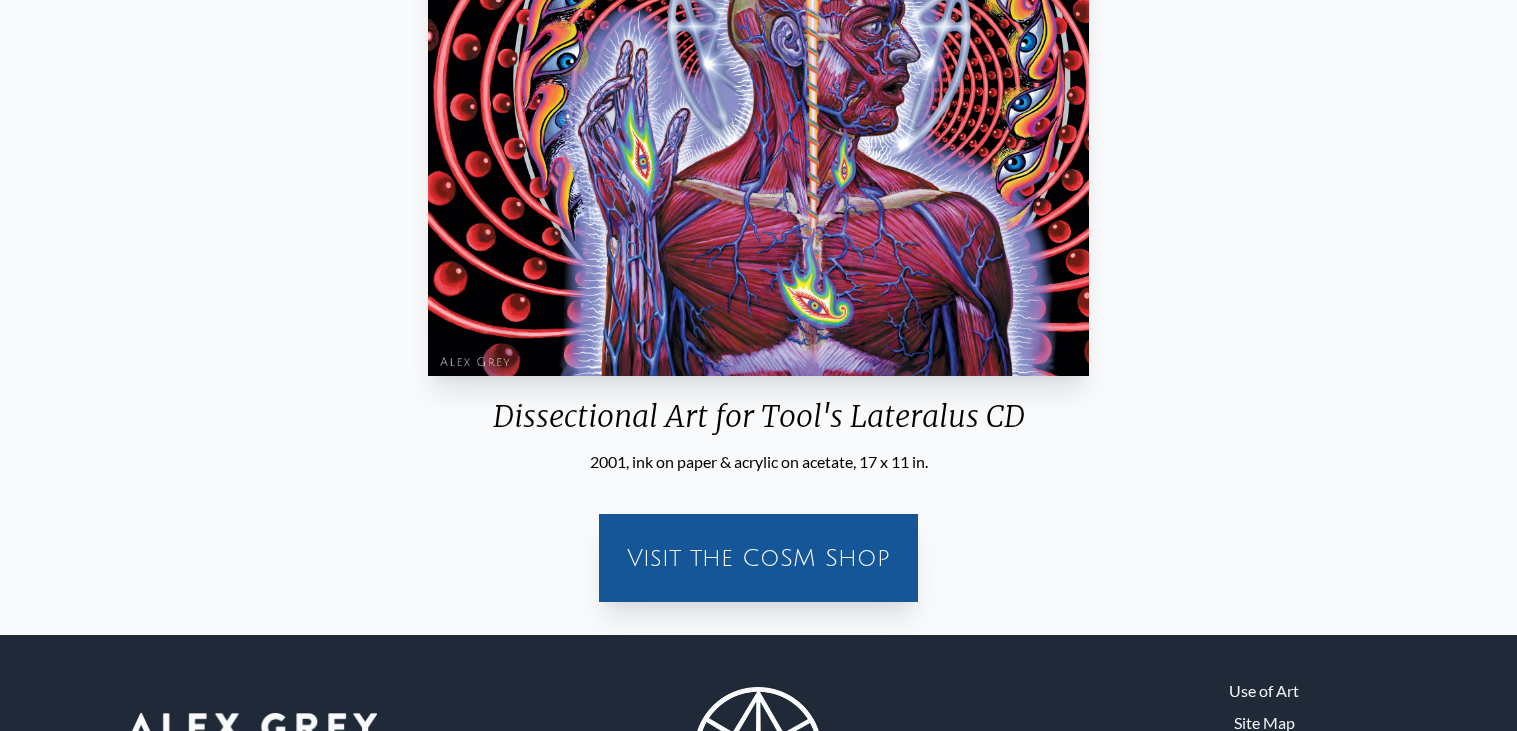 scroll, scrollTop: 0, scrollLeft: 0, axis: both 